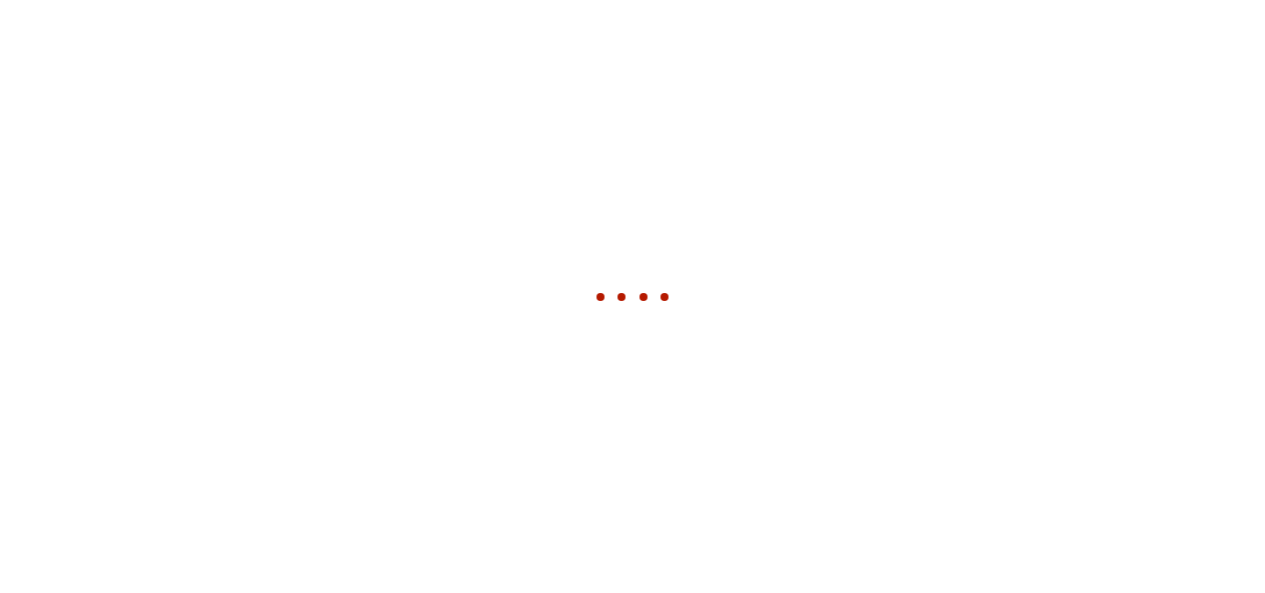 scroll, scrollTop: 0, scrollLeft: 0, axis: both 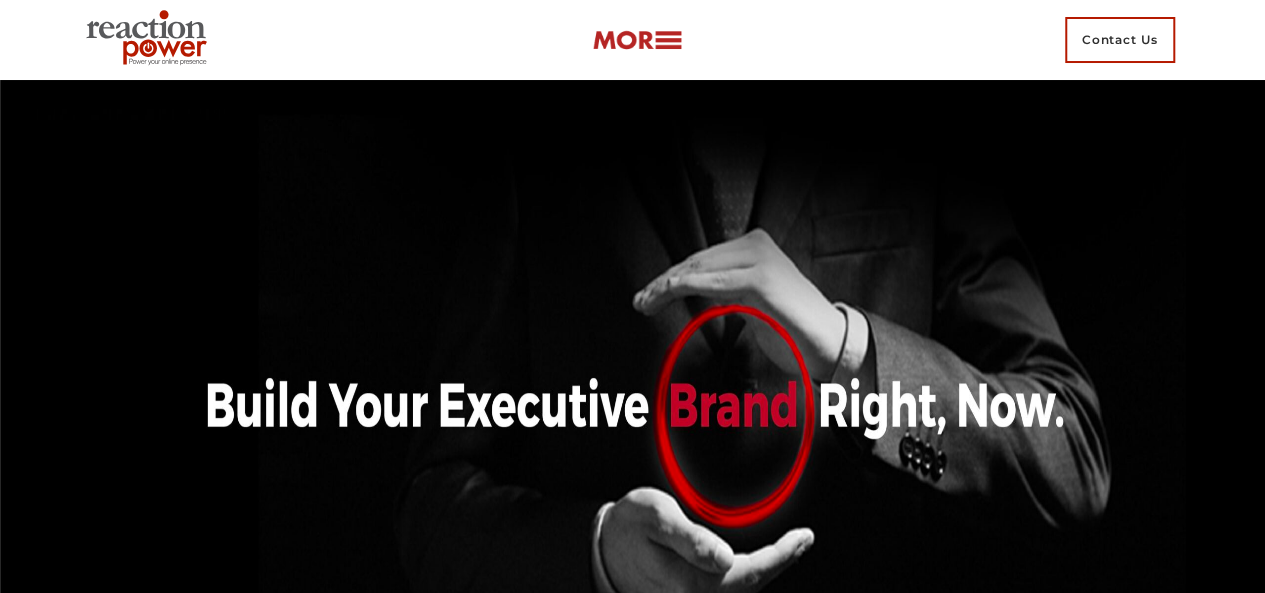 click at bounding box center [637, 40] 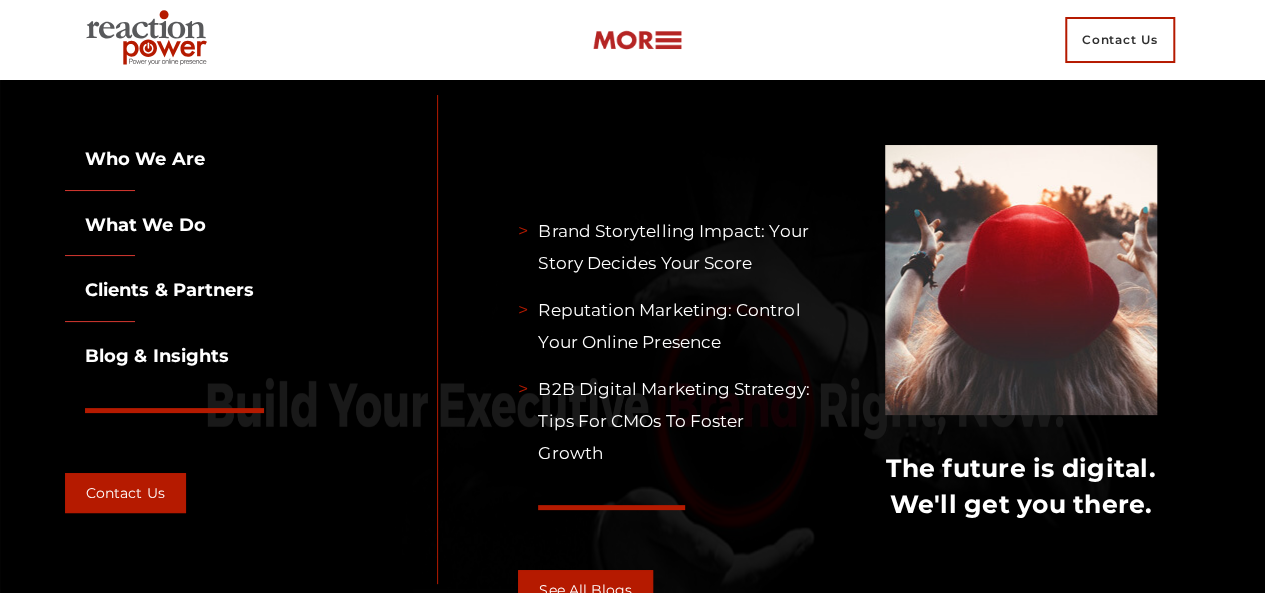 click on "Blog & Insights" at bounding box center (147, 356) 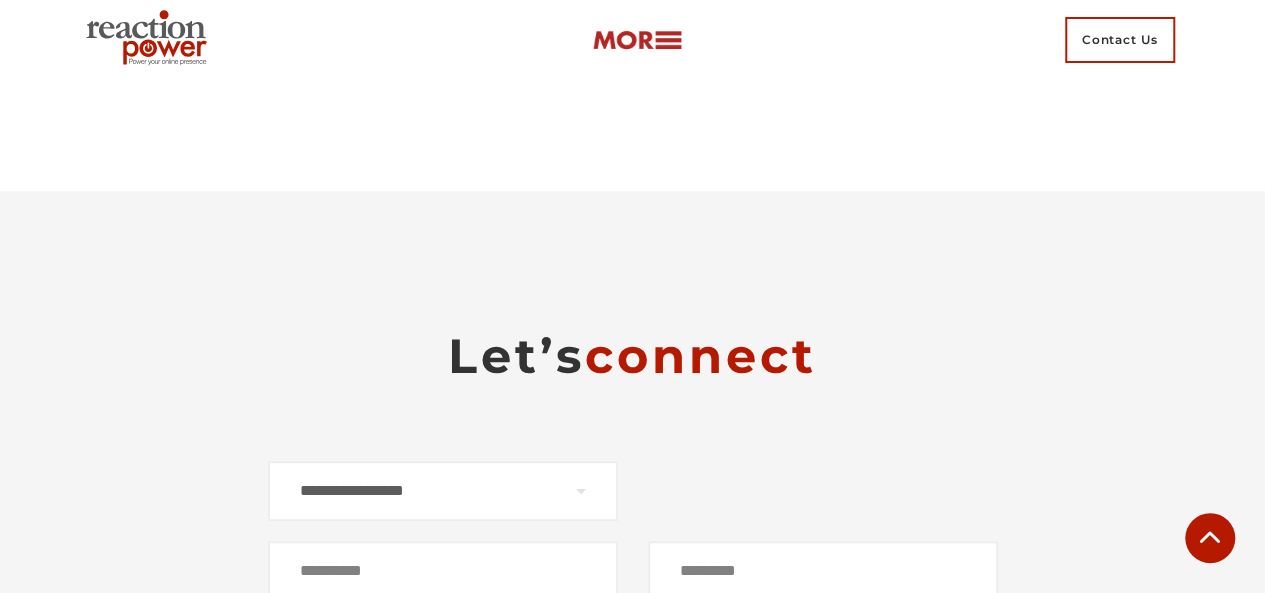 scroll, scrollTop: 15410, scrollLeft: 0, axis: vertical 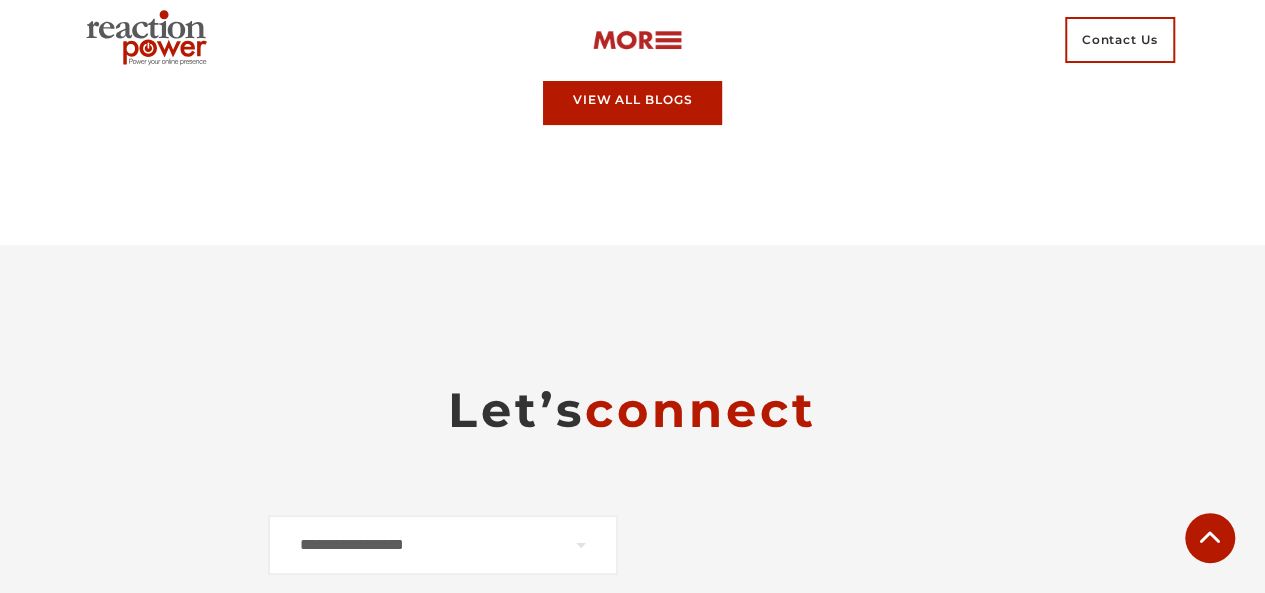 click on "View All Blogs" at bounding box center [633, 100] 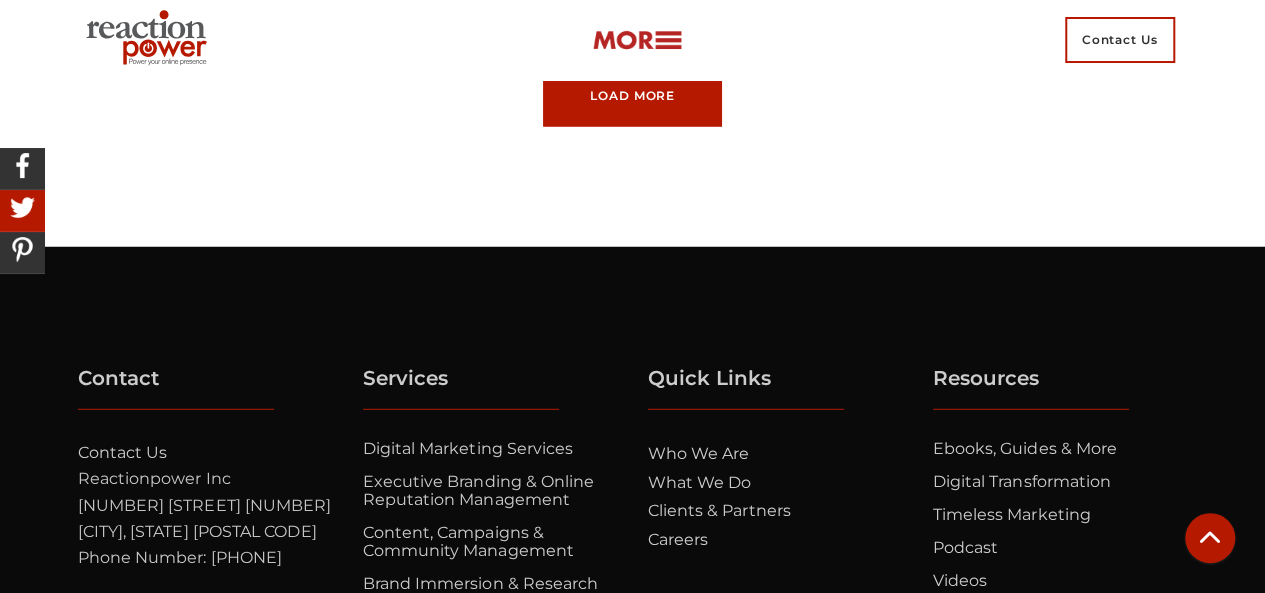 scroll, scrollTop: 2378, scrollLeft: 0, axis: vertical 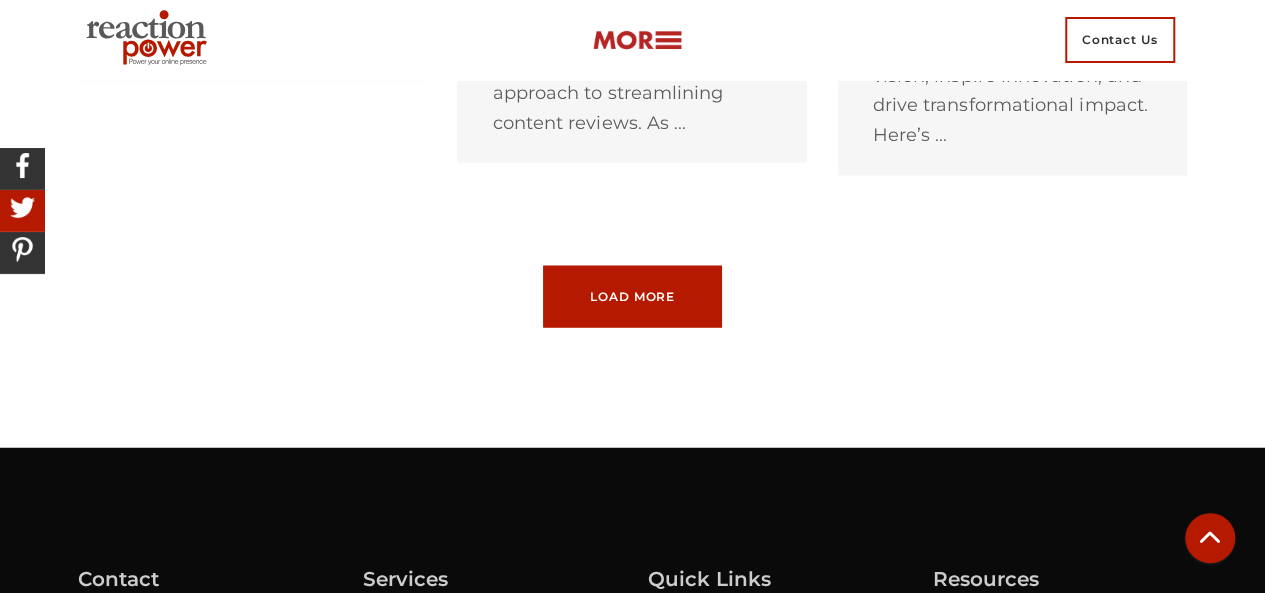click on "Load More" at bounding box center (632, 297) 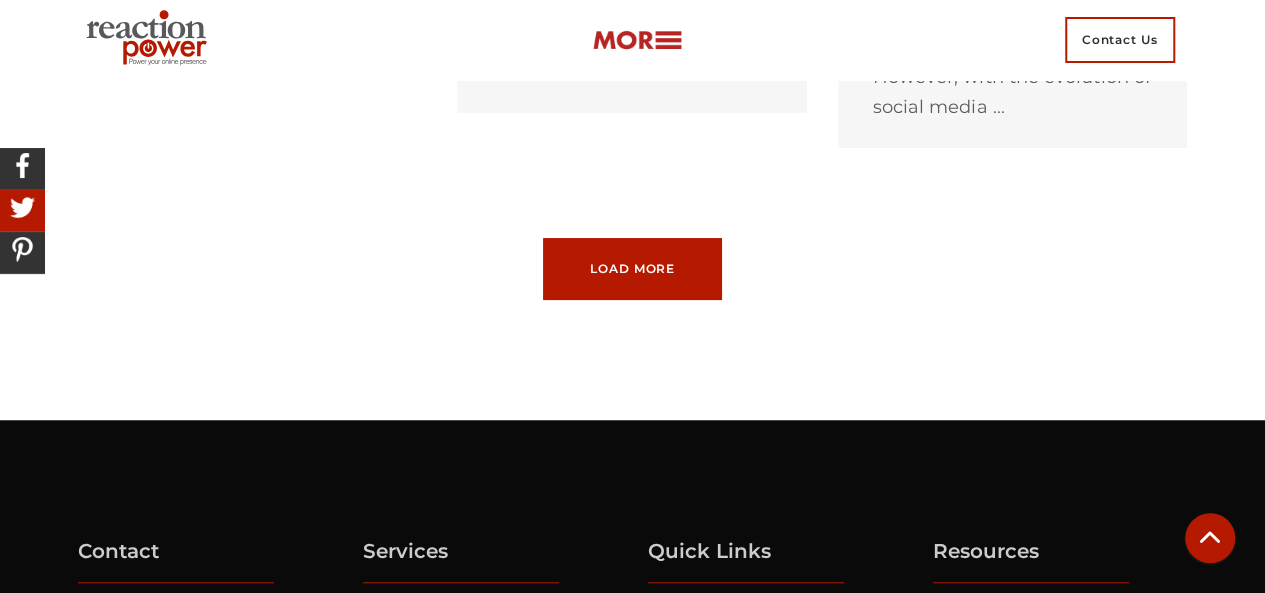 scroll, scrollTop: 4389, scrollLeft: 0, axis: vertical 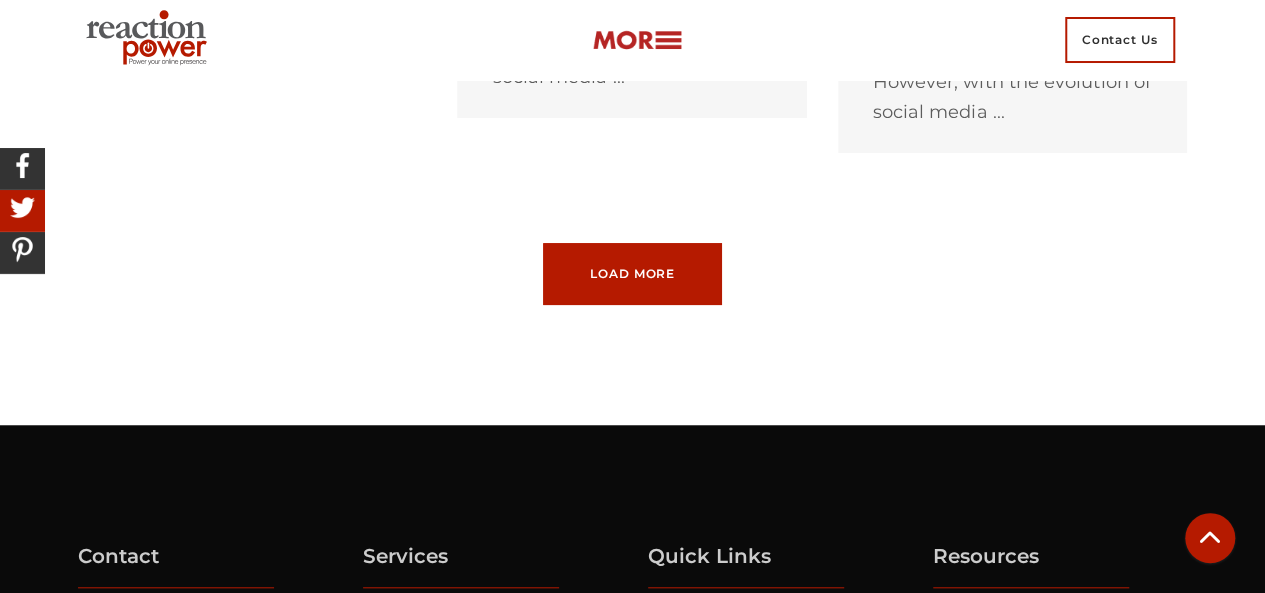 click on "Load More" at bounding box center (632, 274) 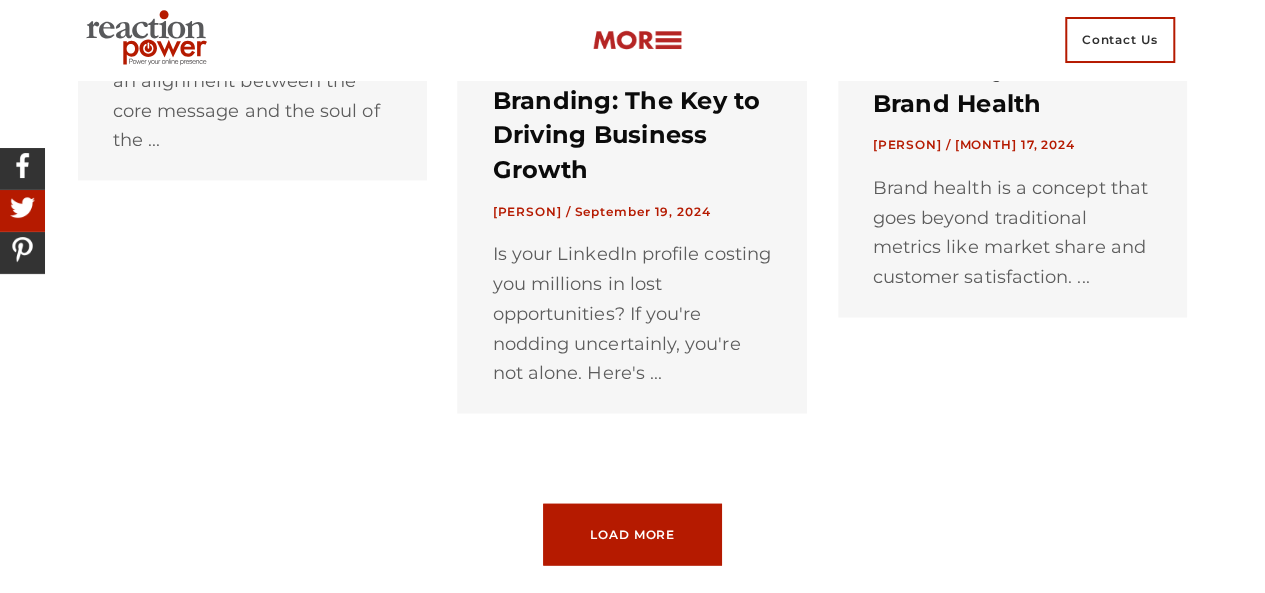 scroll, scrollTop: 6144, scrollLeft: 0, axis: vertical 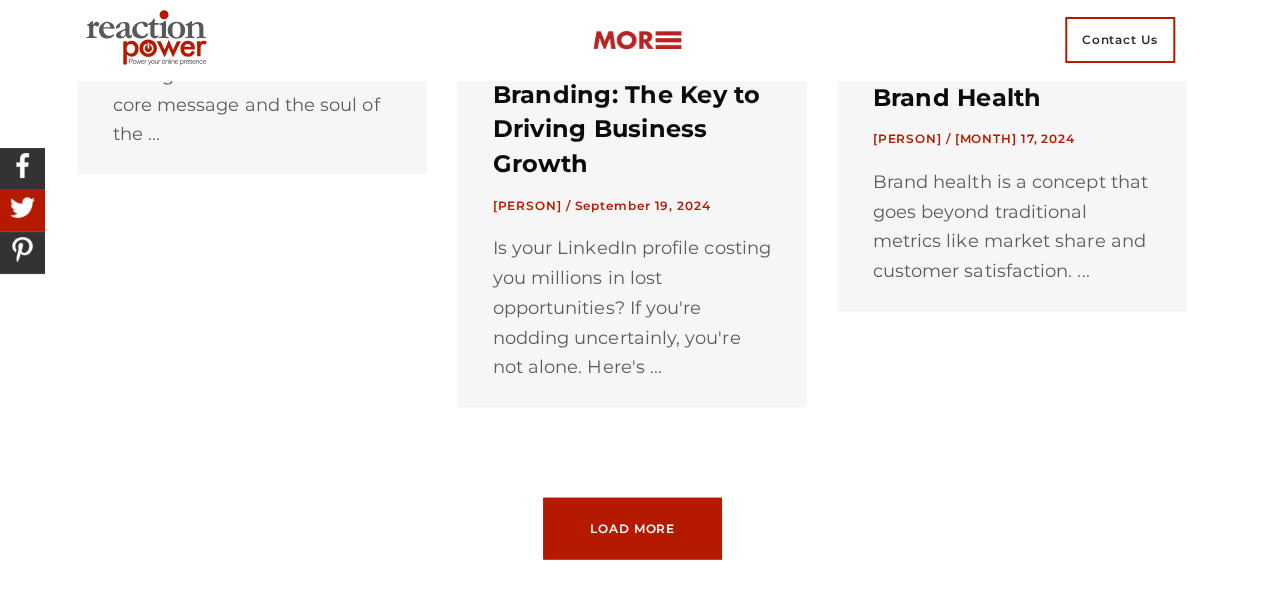 click on "Load More" at bounding box center (632, 529) 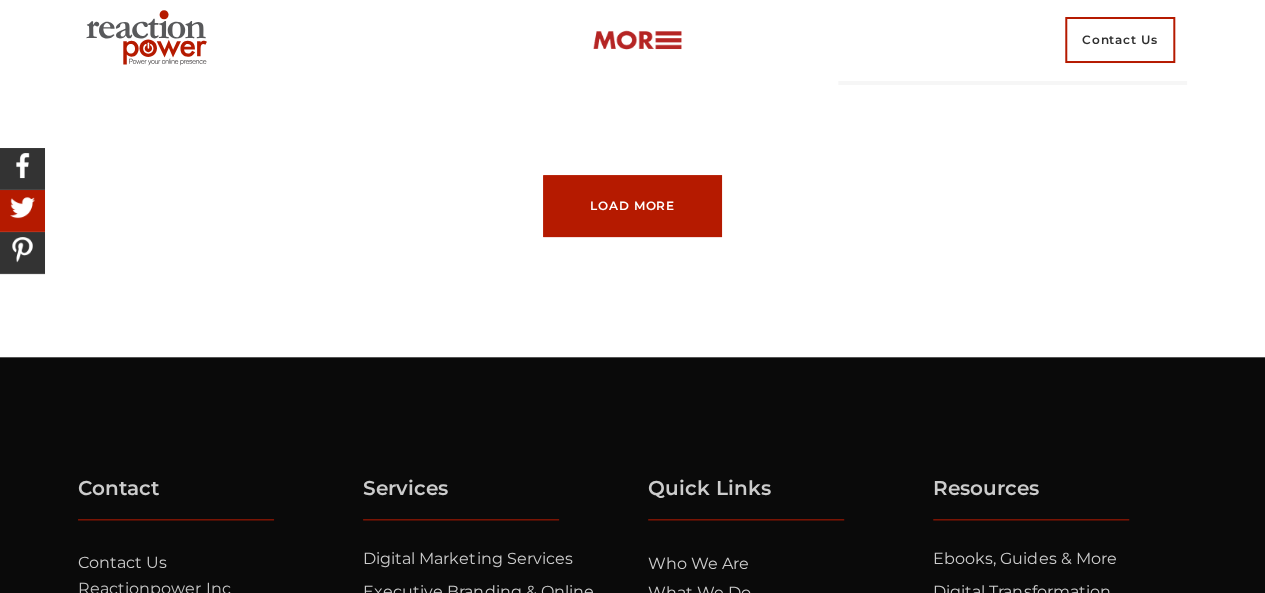 scroll, scrollTop: 8418, scrollLeft: 0, axis: vertical 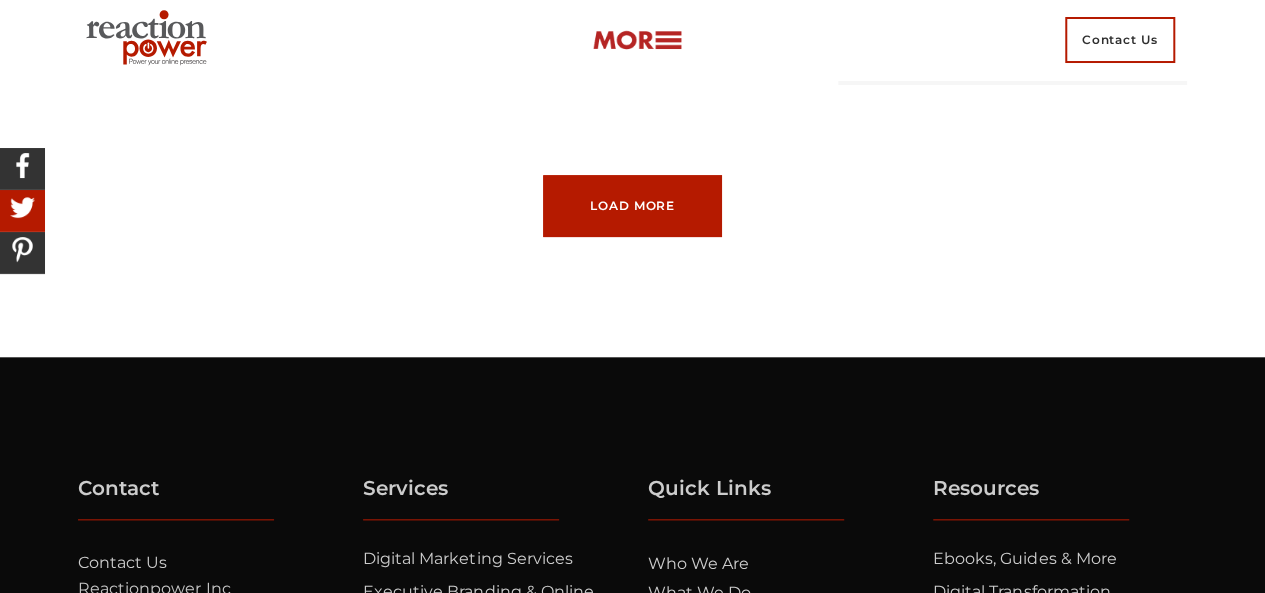 click on "Load More" at bounding box center [632, 206] 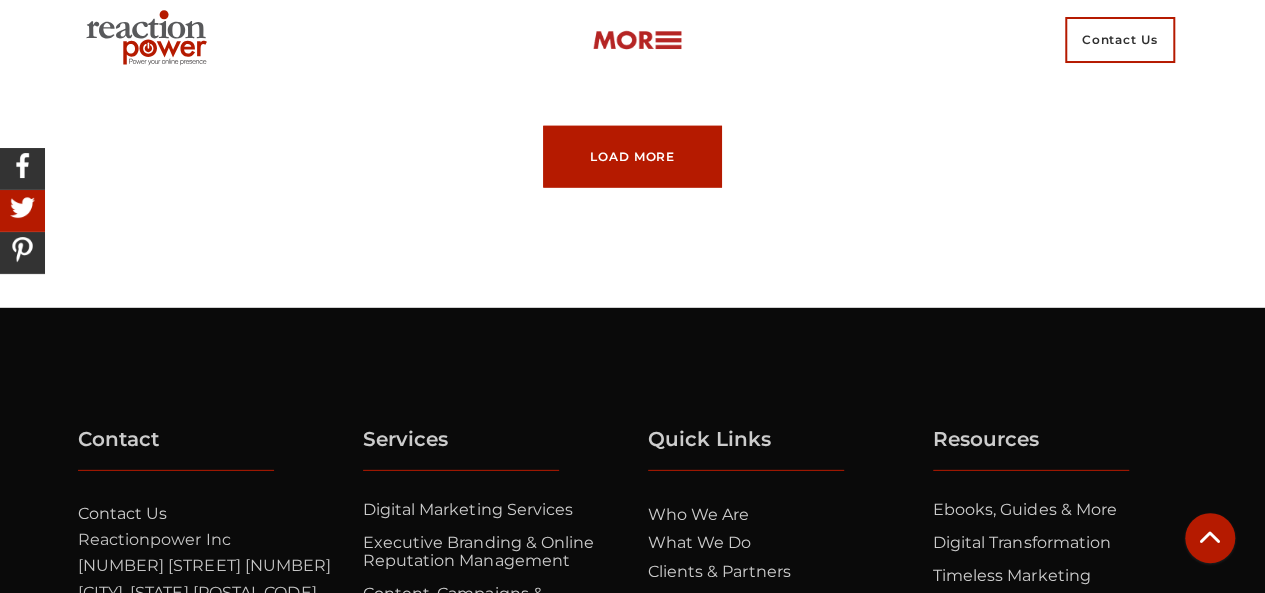 scroll, scrollTop: 10332, scrollLeft: 0, axis: vertical 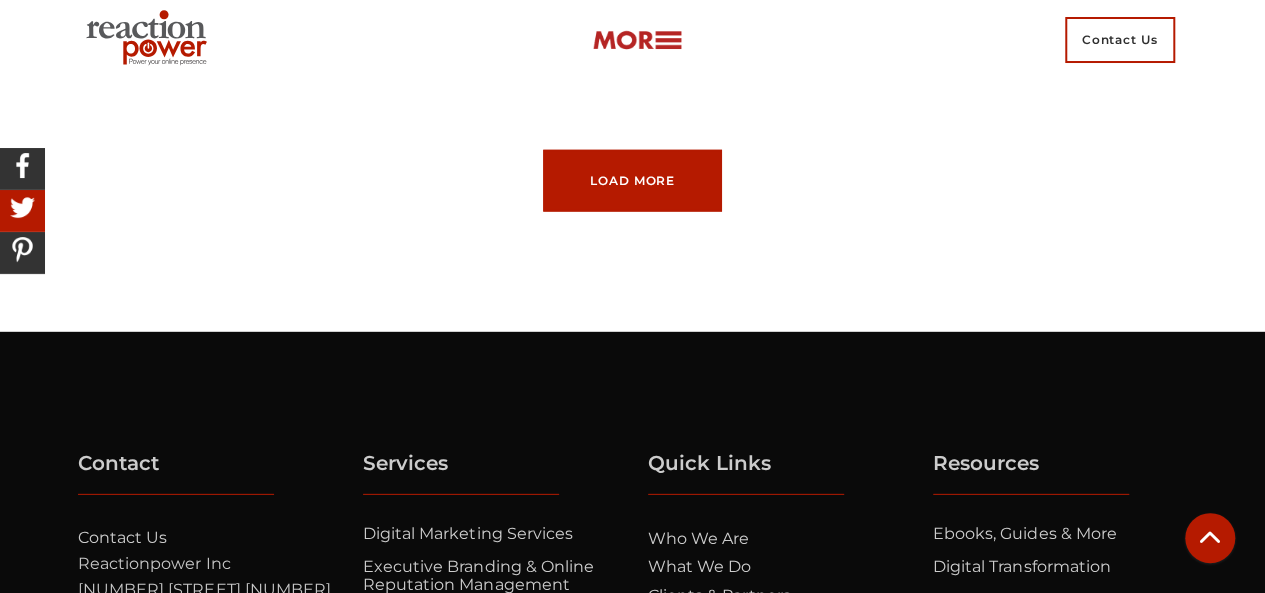 click on "Load More" at bounding box center (632, 181) 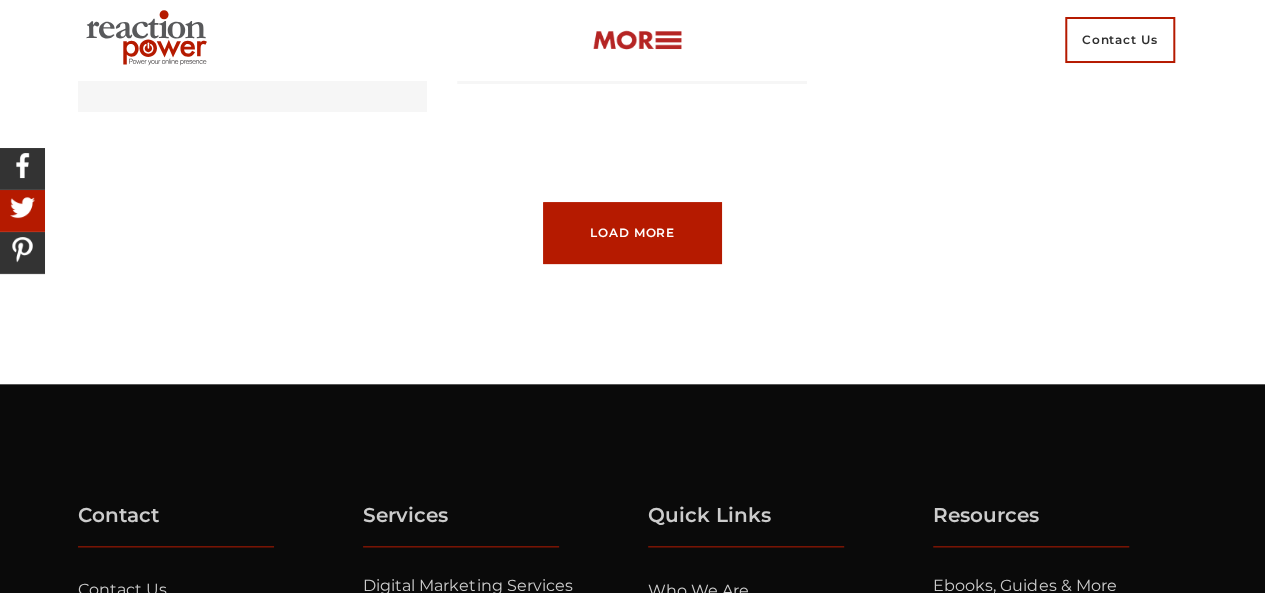 scroll, scrollTop: 12218, scrollLeft: 0, axis: vertical 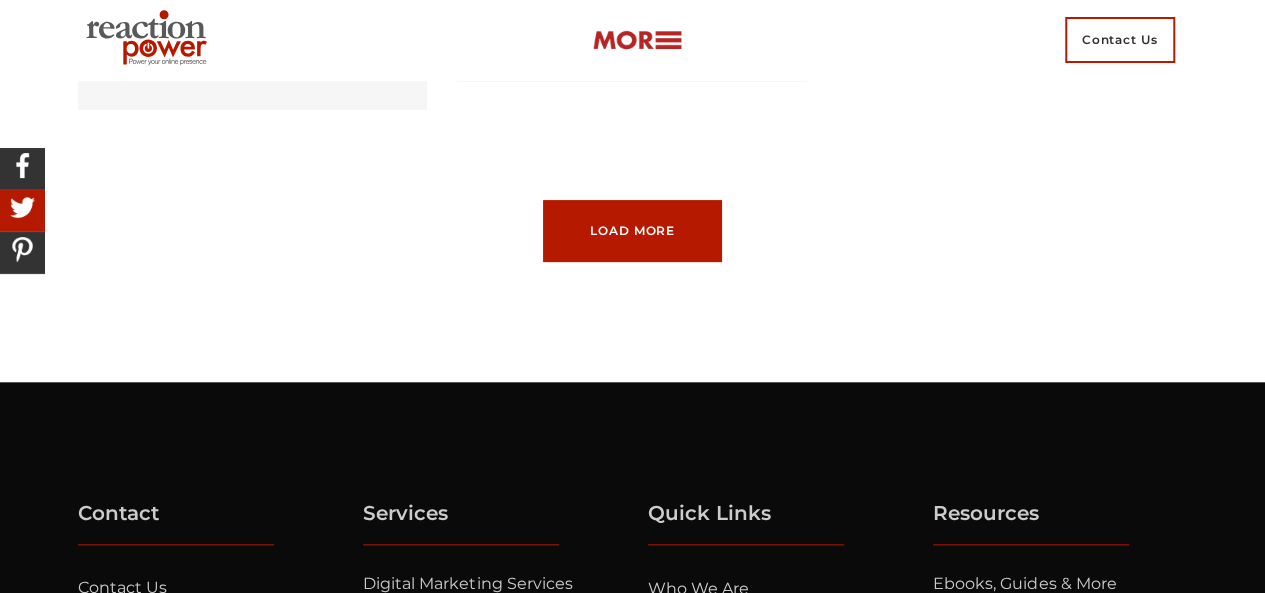 click on "Load More" at bounding box center (632, 231) 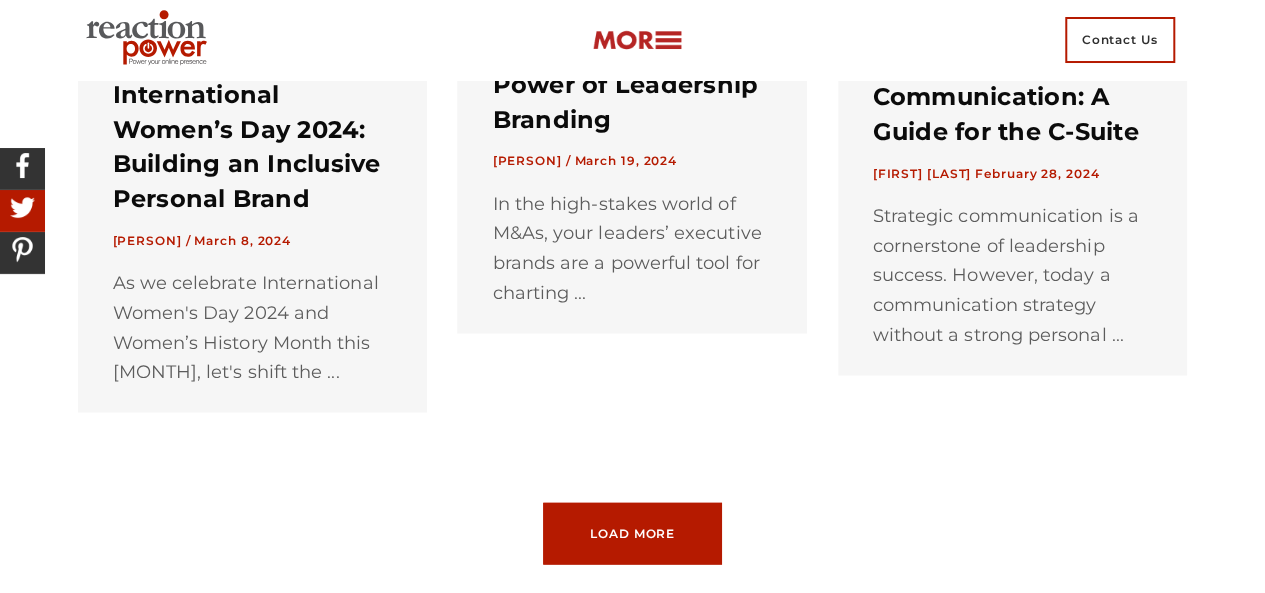 scroll, scrollTop: 13854, scrollLeft: 0, axis: vertical 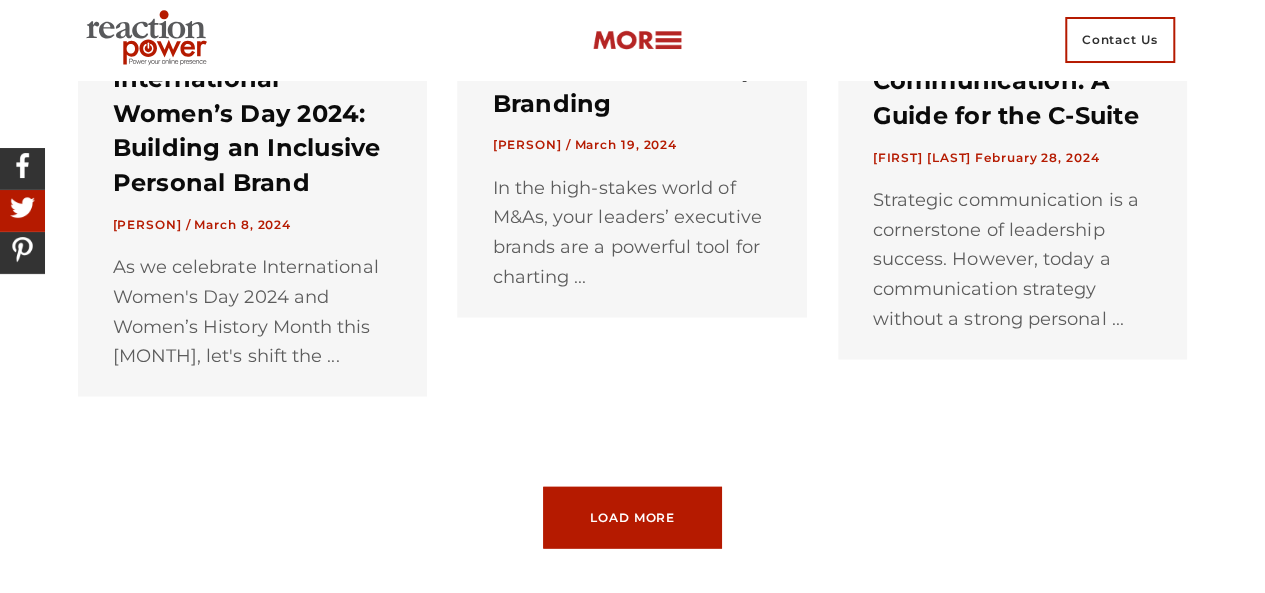 click on "Load More" at bounding box center (632, 518) 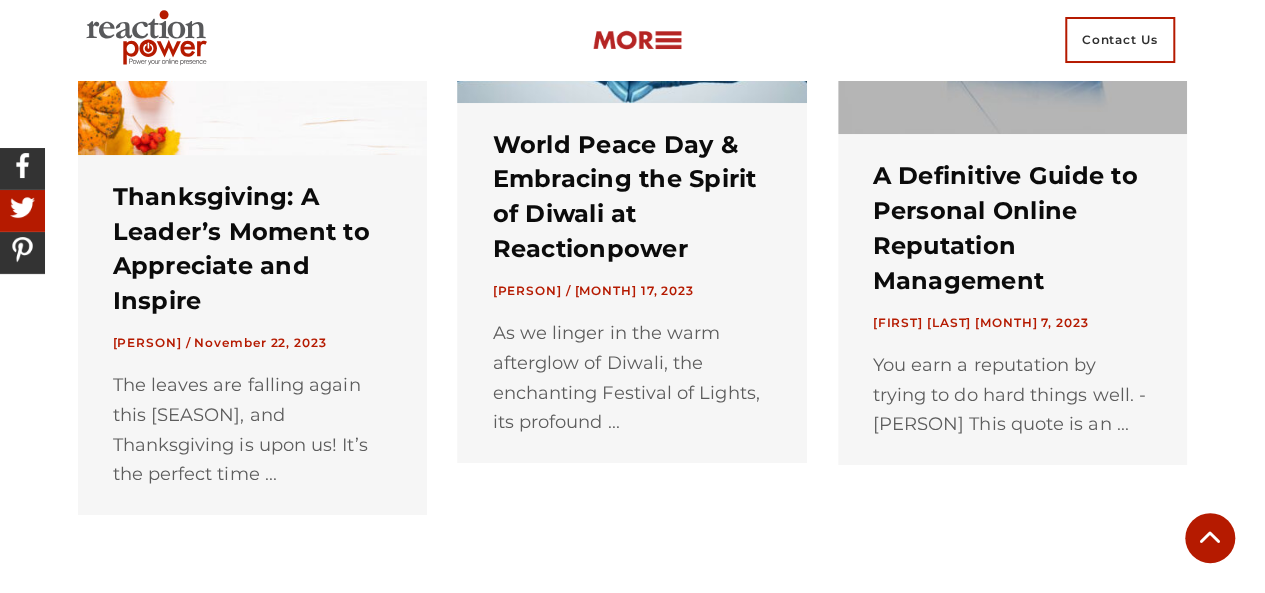 scroll, scrollTop: 15670, scrollLeft: 0, axis: vertical 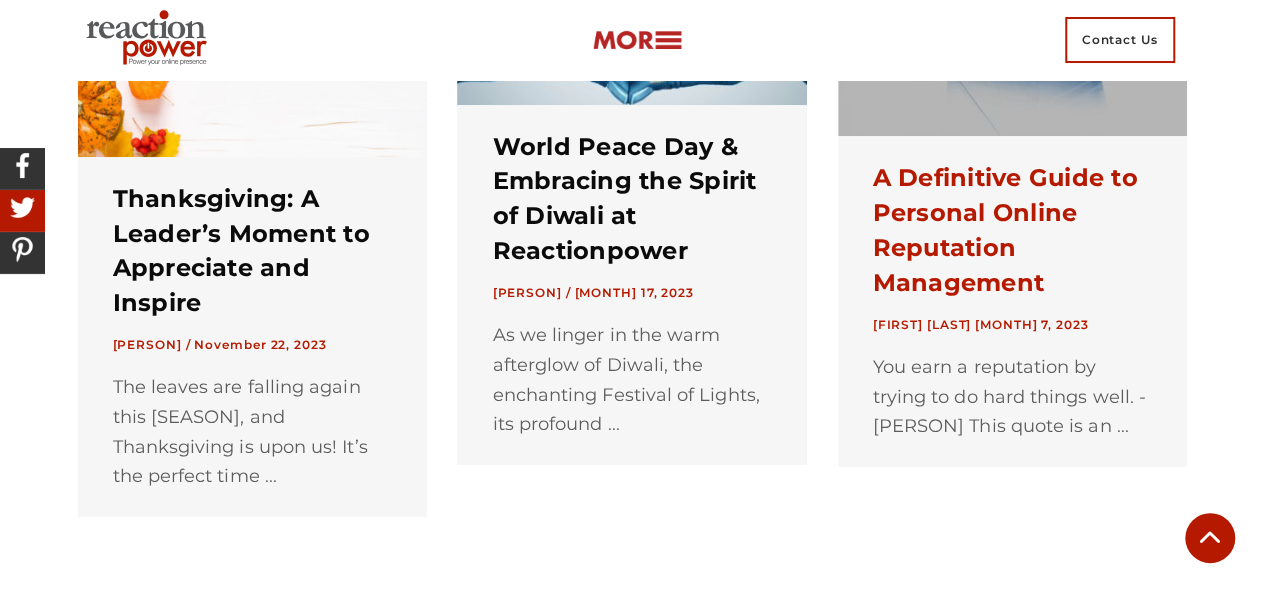 click on "A Definitive Guide to Personal Online Reputation Management" at bounding box center [1005, 229] 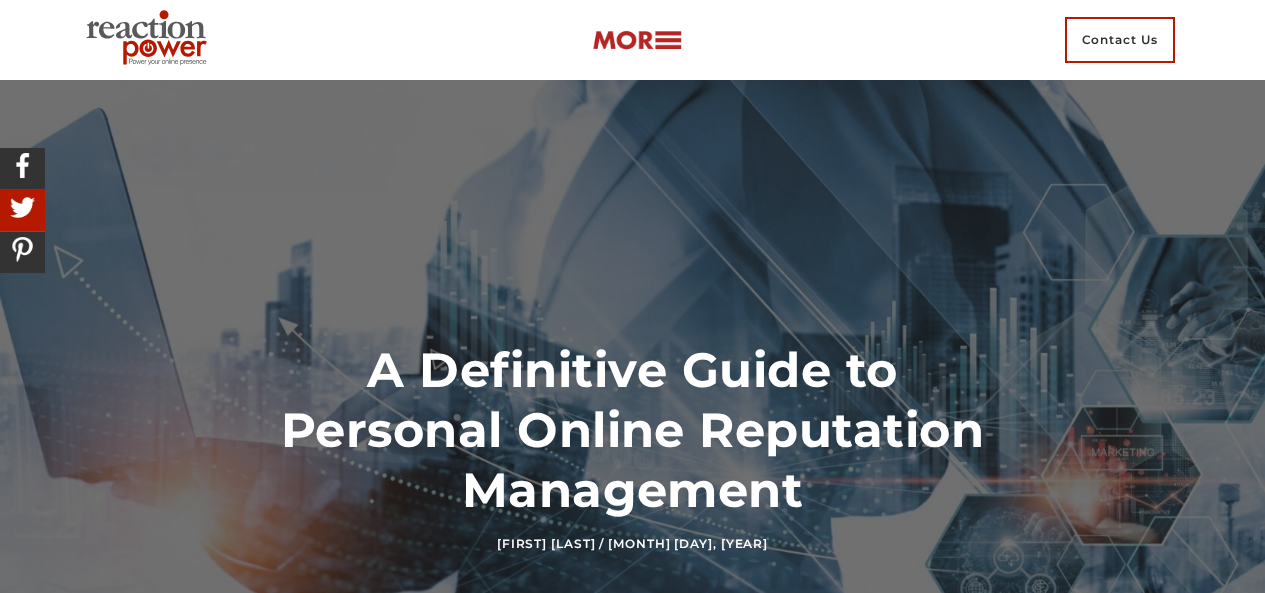 scroll, scrollTop: 0, scrollLeft: 0, axis: both 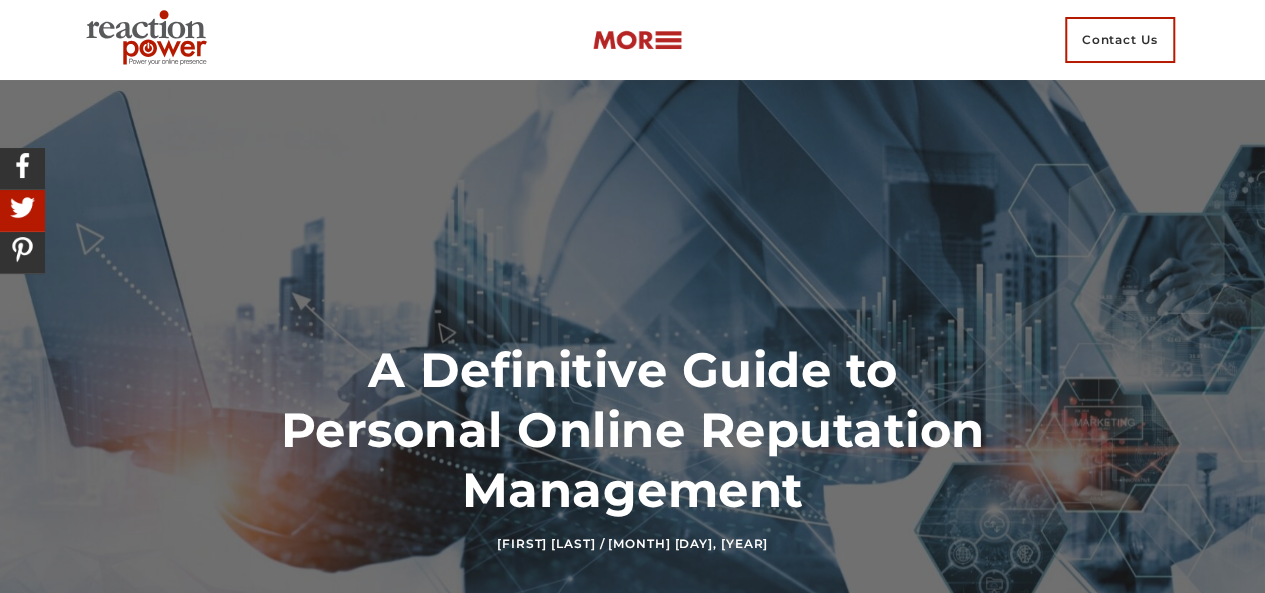 click on "A Definitive Guide to Personal Online Reputation Management" at bounding box center (633, 430) 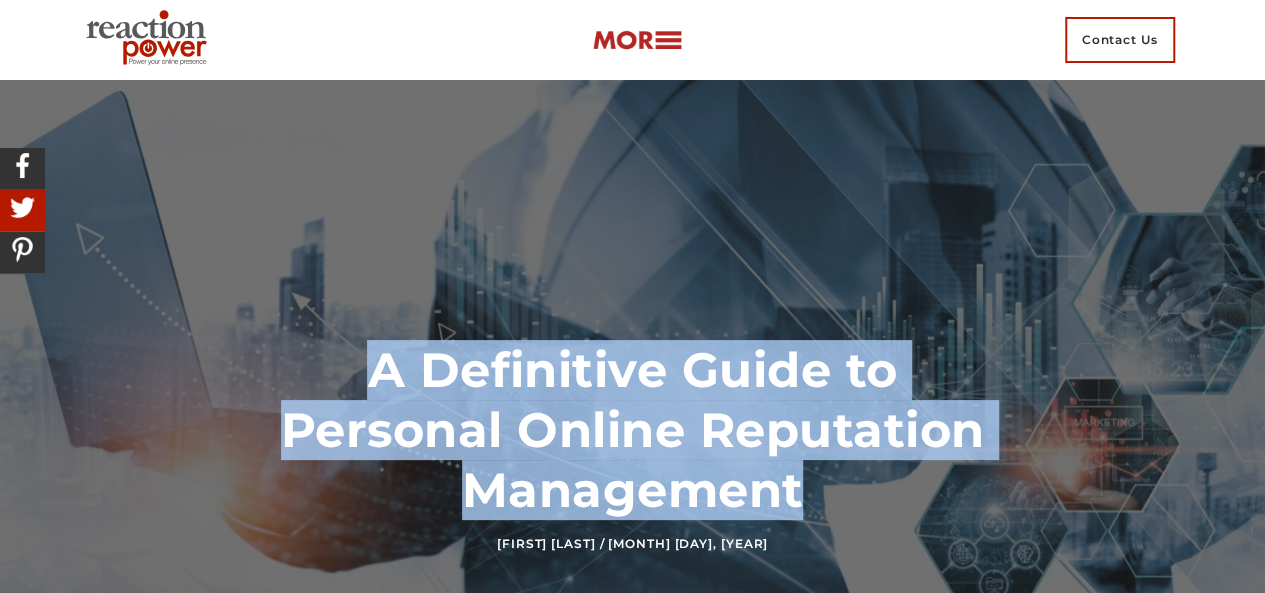 drag, startPoint x: 368, startPoint y: 363, endPoint x: 856, endPoint y: 489, distance: 504.00397 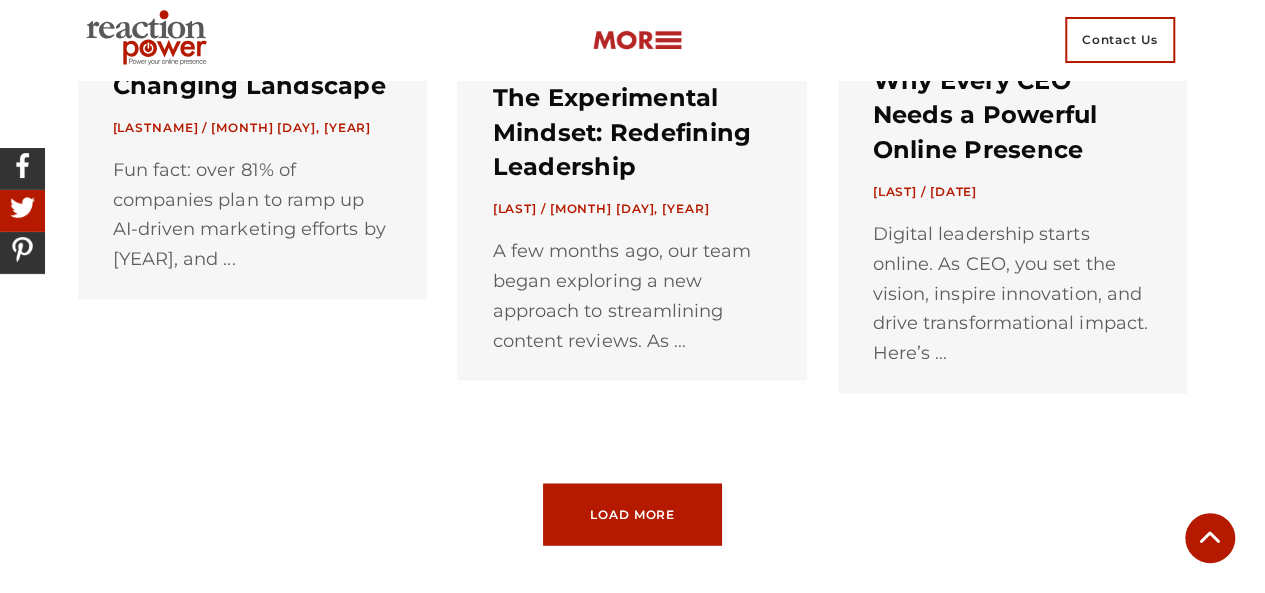 scroll, scrollTop: 2159, scrollLeft: 0, axis: vertical 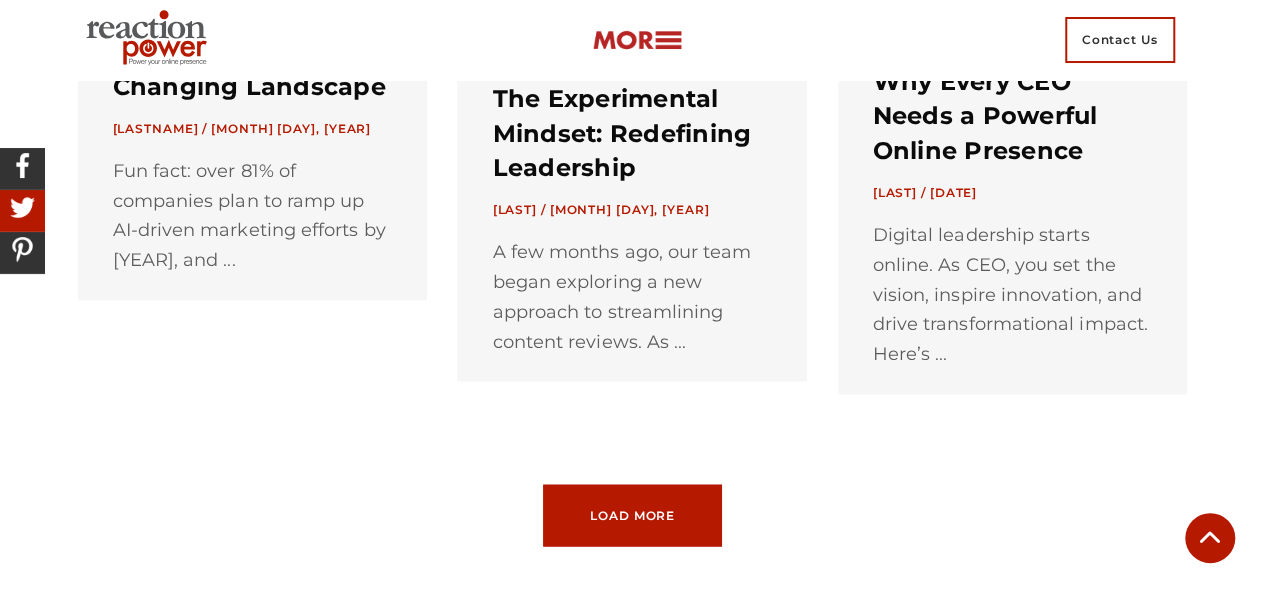 click on "Load More
Loading...
No More Posts" at bounding box center [632, 516] 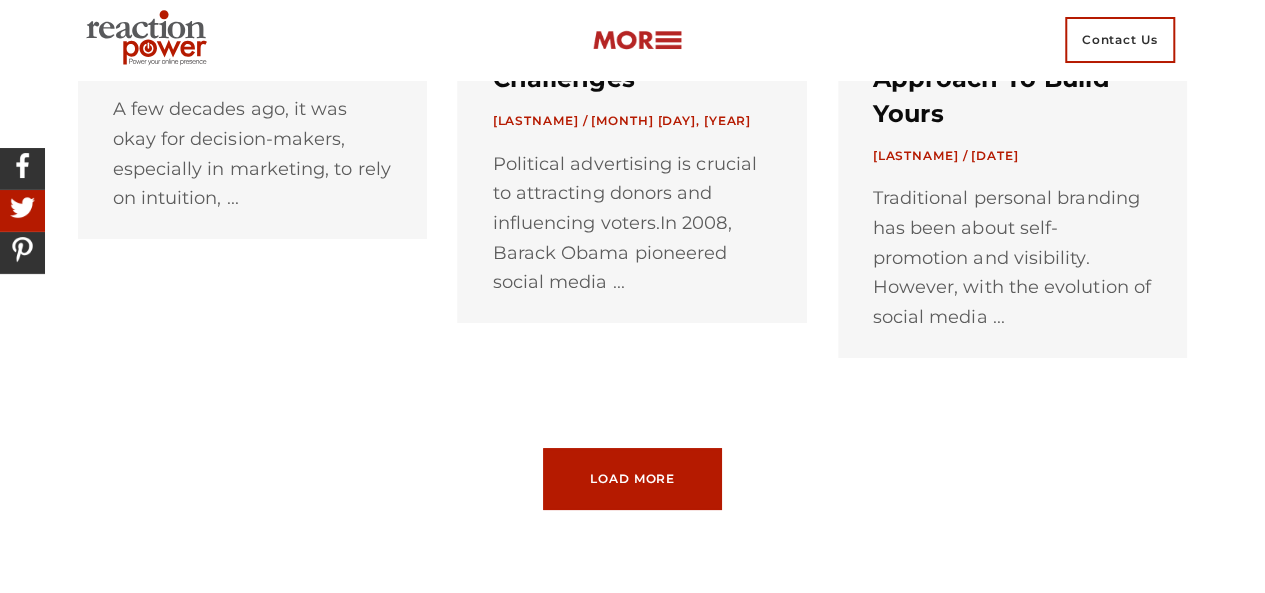 scroll, scrollTop: 4201, scrollLeft: 0, axis: vertical 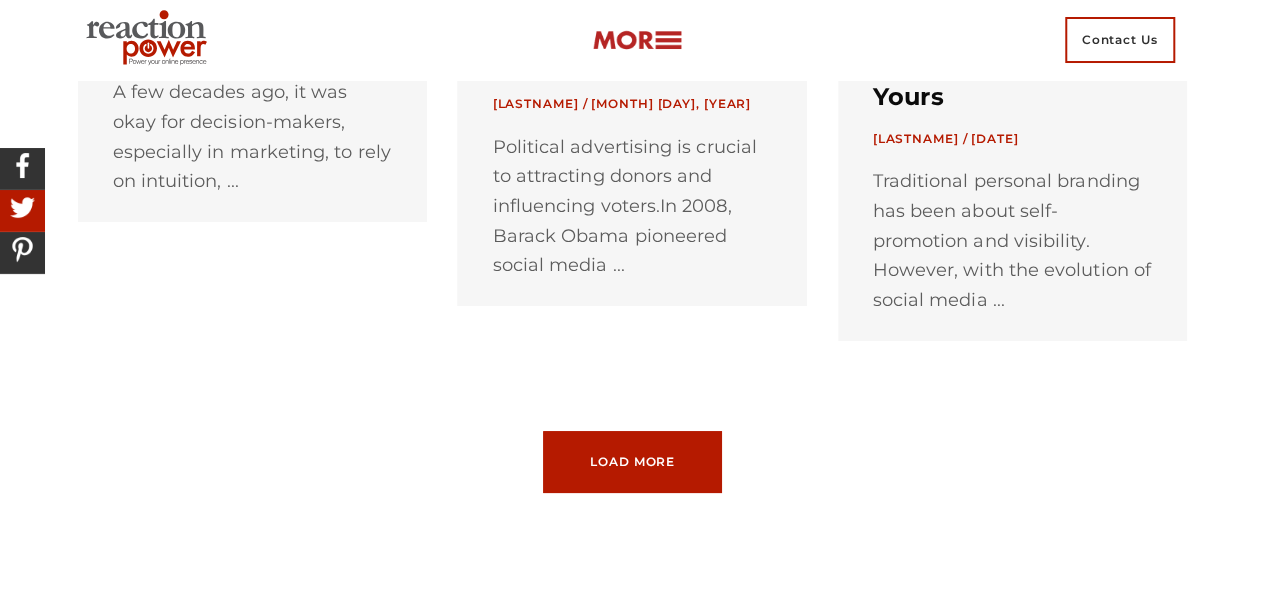 click on "Load More" at bounding box center [632, 462] 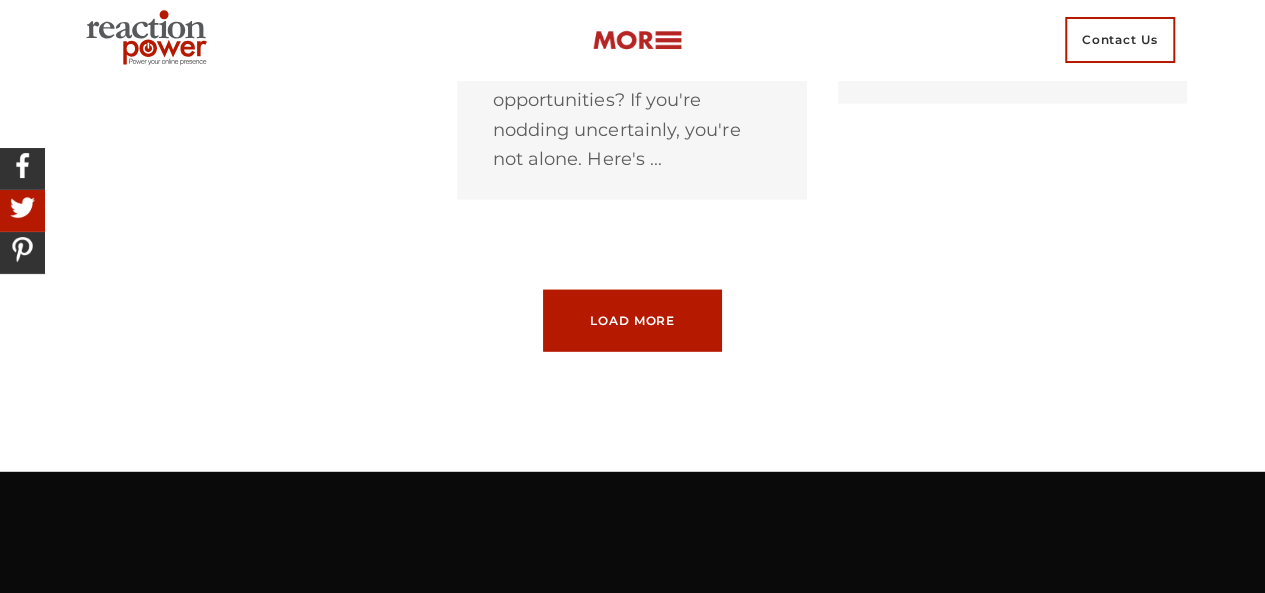 scroll, scrollTop: 6360, scrollLeft: 0, axis: vertical 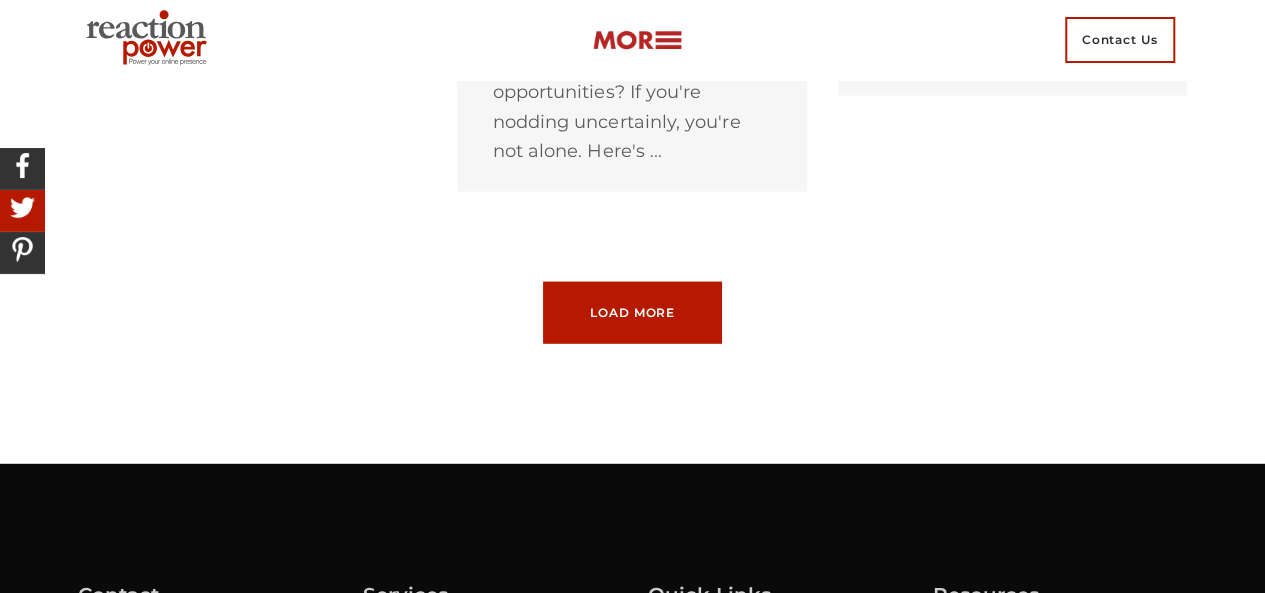 click on "Load More" at bounding box center [632, 313] 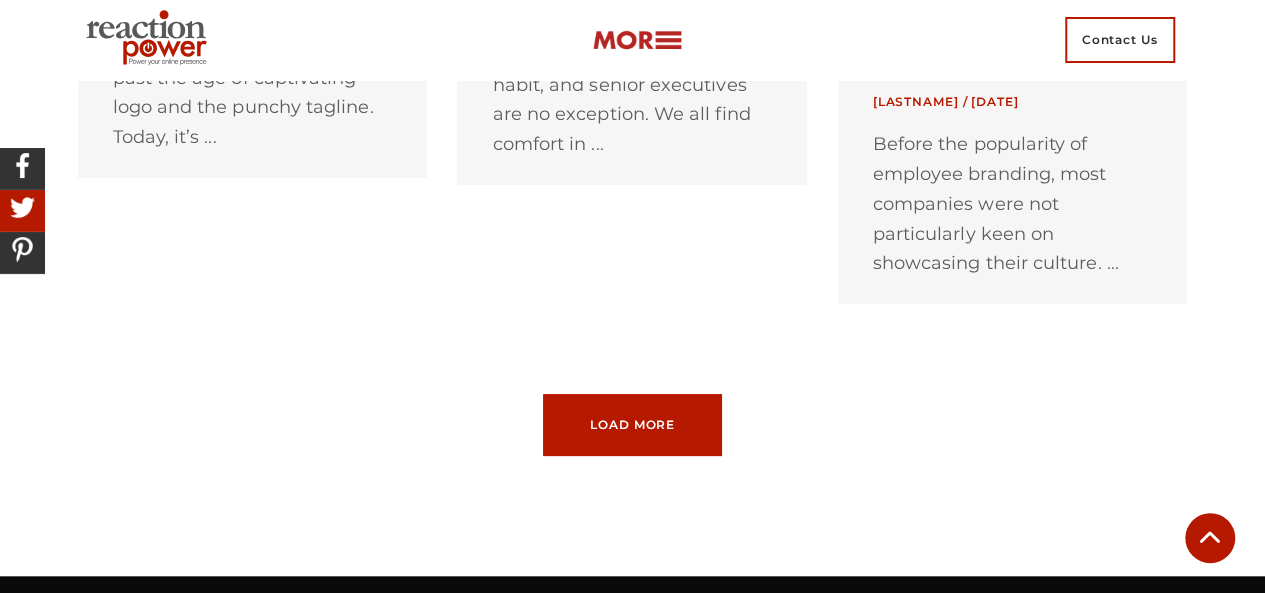 scroll, scrollTop: 8200, scrollLeft: 0, axis: vertical 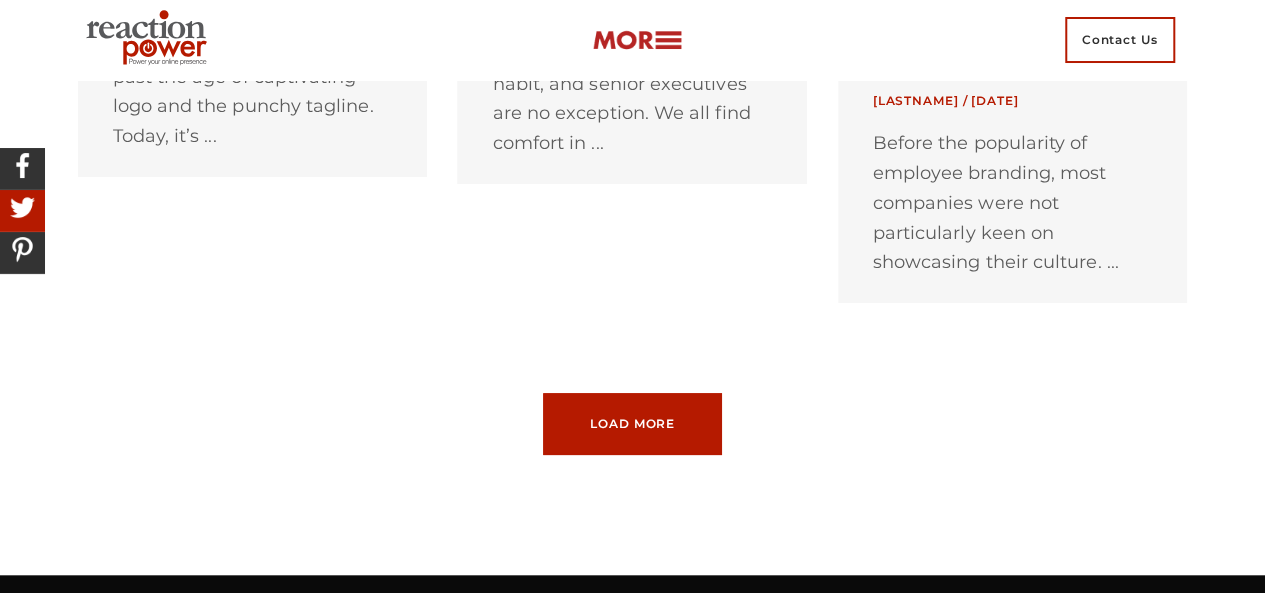 click on "Load More" at bounding box center (632, 424) 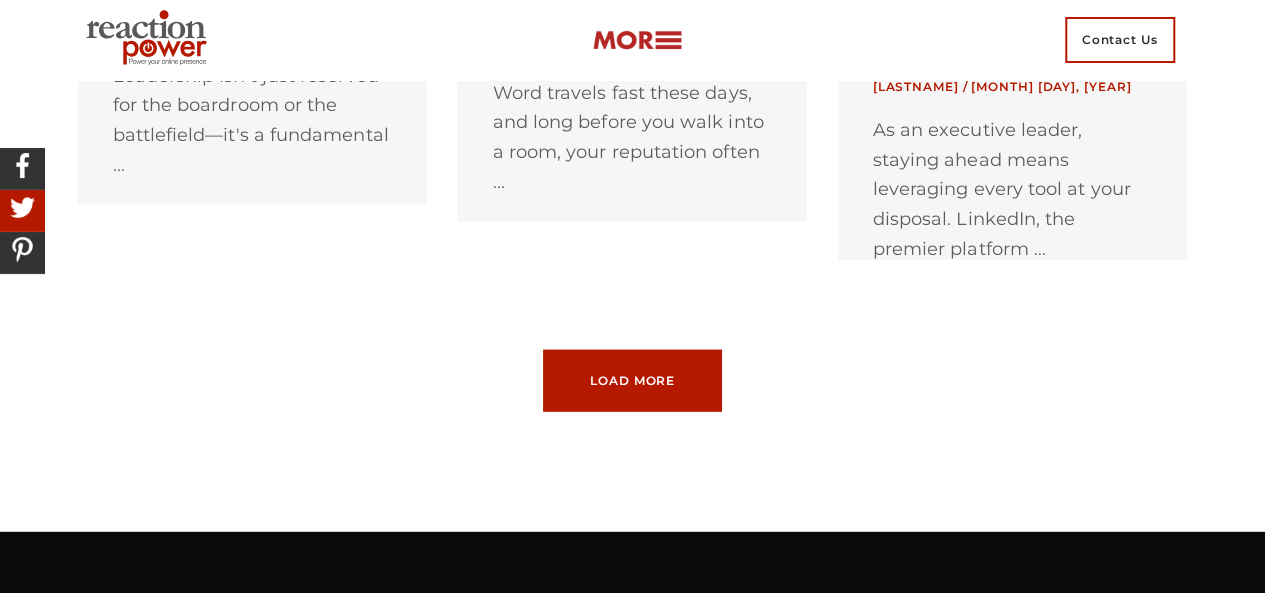 scroll, scrollTop: 10134, scrollLeft: 0, axis: vertical 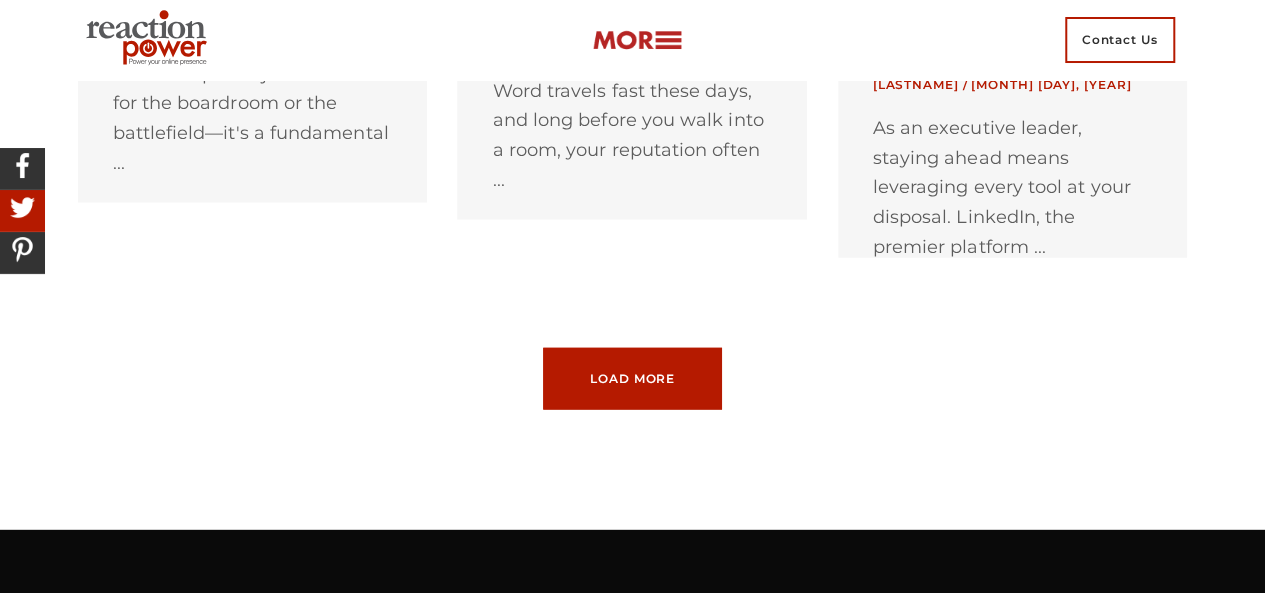click on "Load More" at bounding box center (632, 379) 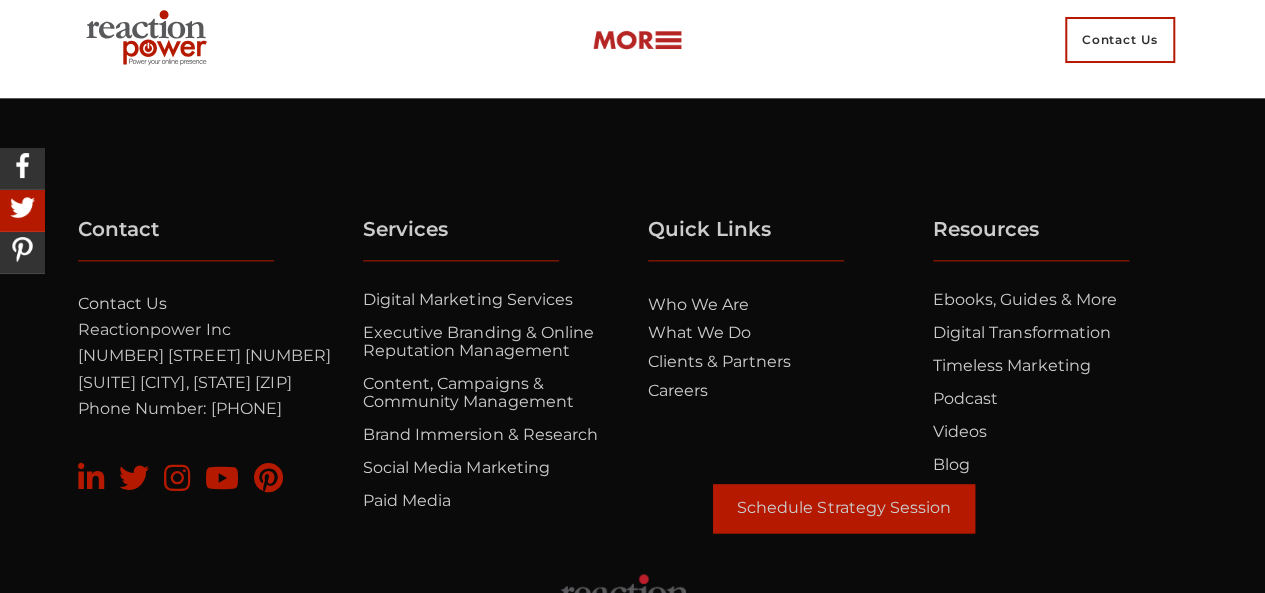 scroll, scrollTop: 12348, scrollLeft: 0, axis: vertical 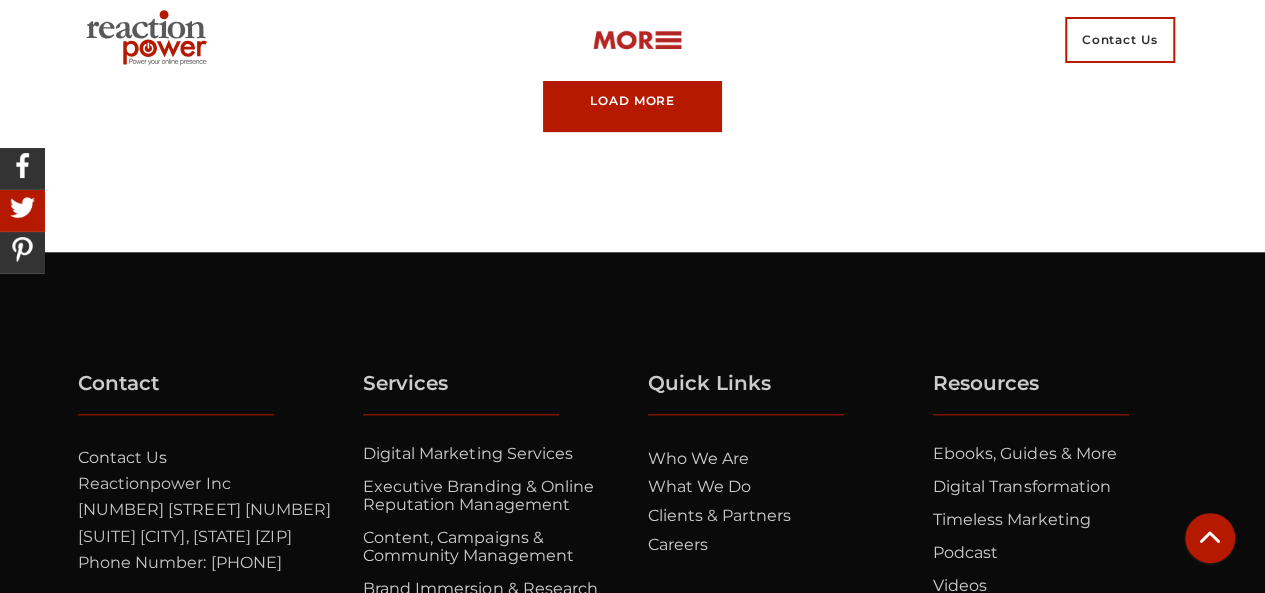 click on "Load More
Loading...
No More Posts" at bounding box center (632, 101) 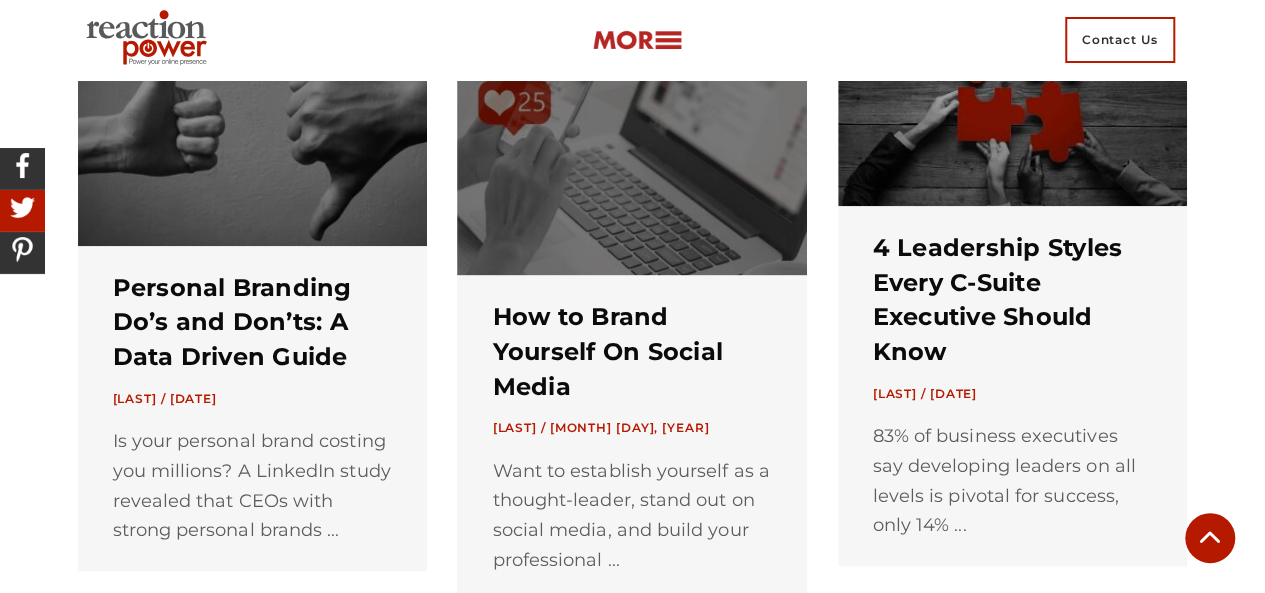 scroll, scrollTop: 14272, scrollLeft: 0, axis: vertical 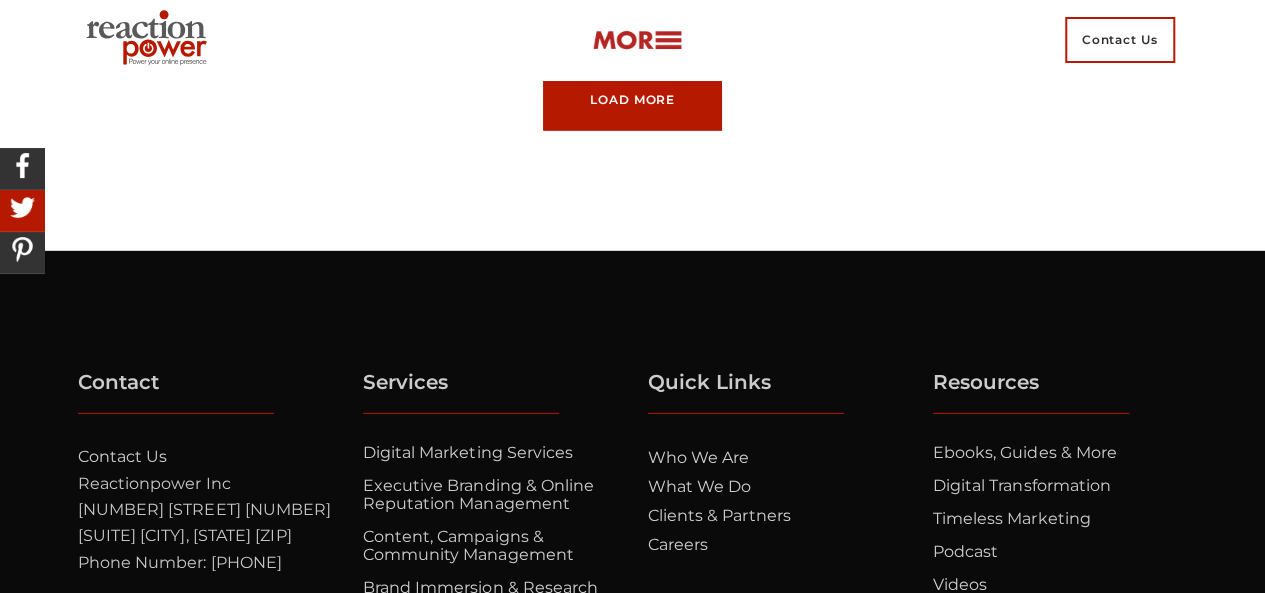 click on "Load More
Loading...
No More Posts" at bounding box center (632, 100) 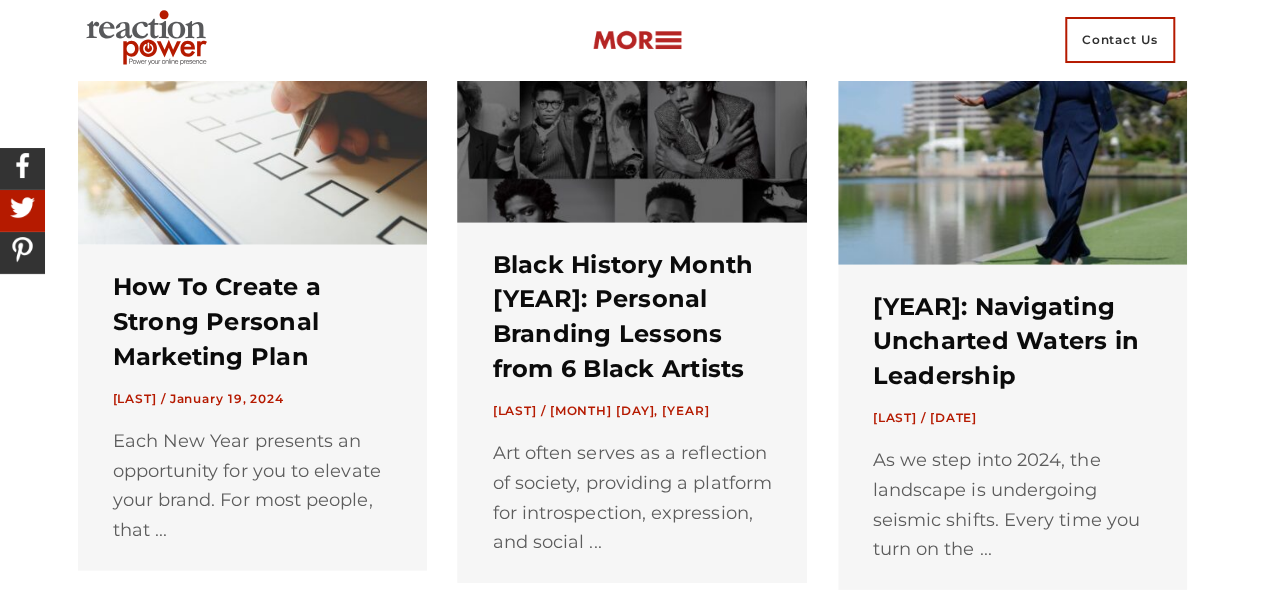 scroll, scrollTop: 16225, scrollLeft: 0, axis: vertical 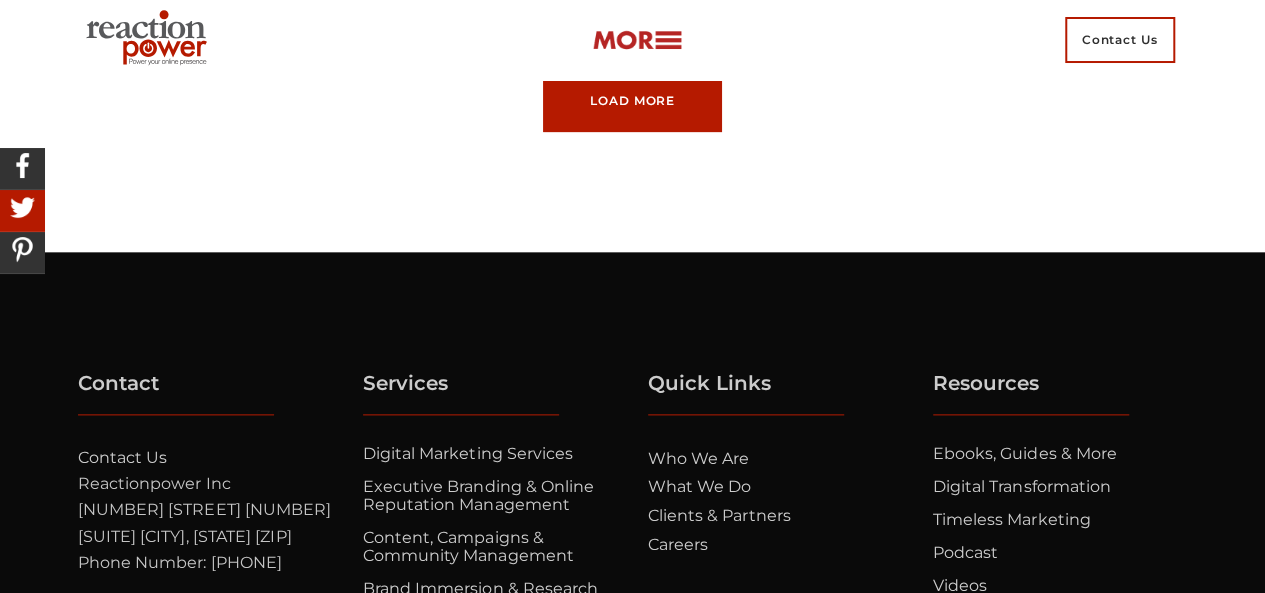 click on "Load More
Loading...
No More Posts" at bounding box center (632, 101) 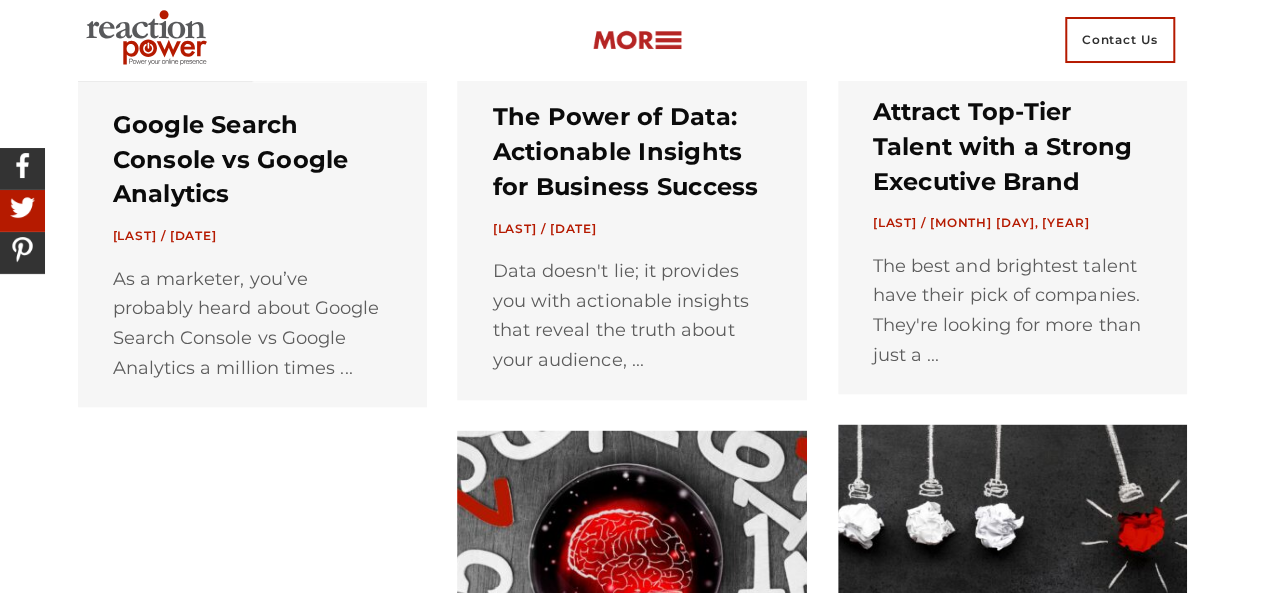scroll, scrollTop: 17012, scrollLeft: 0, axis: vertical 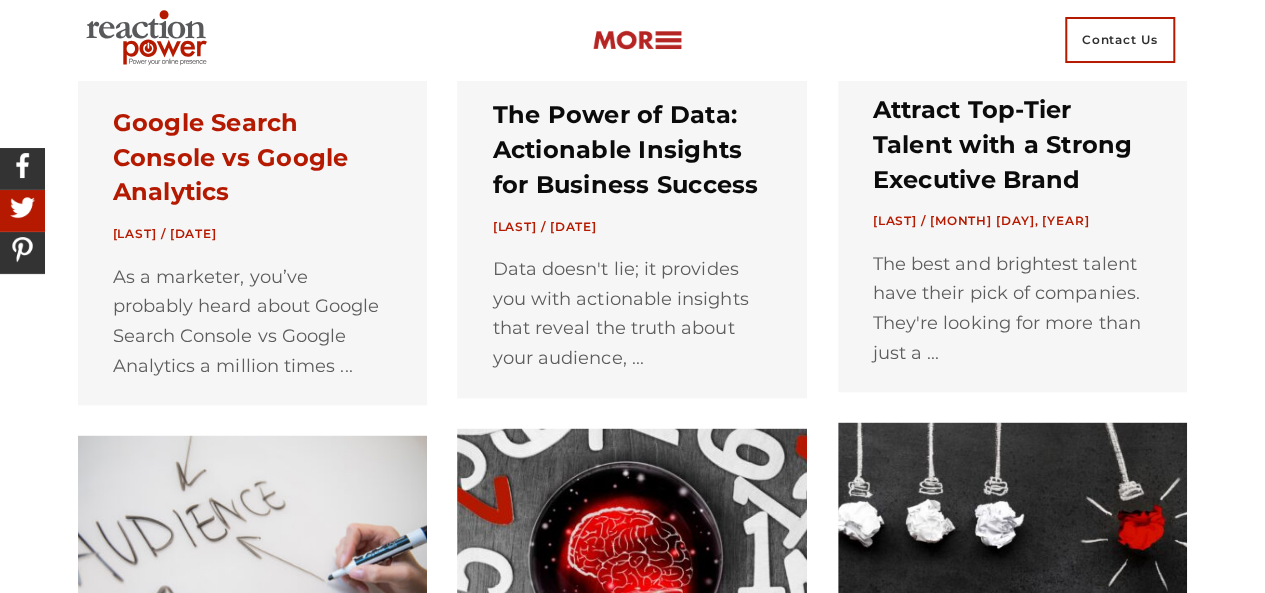 click on "Google Search Console vs Google Analytics" at bounding box center [231, 156] 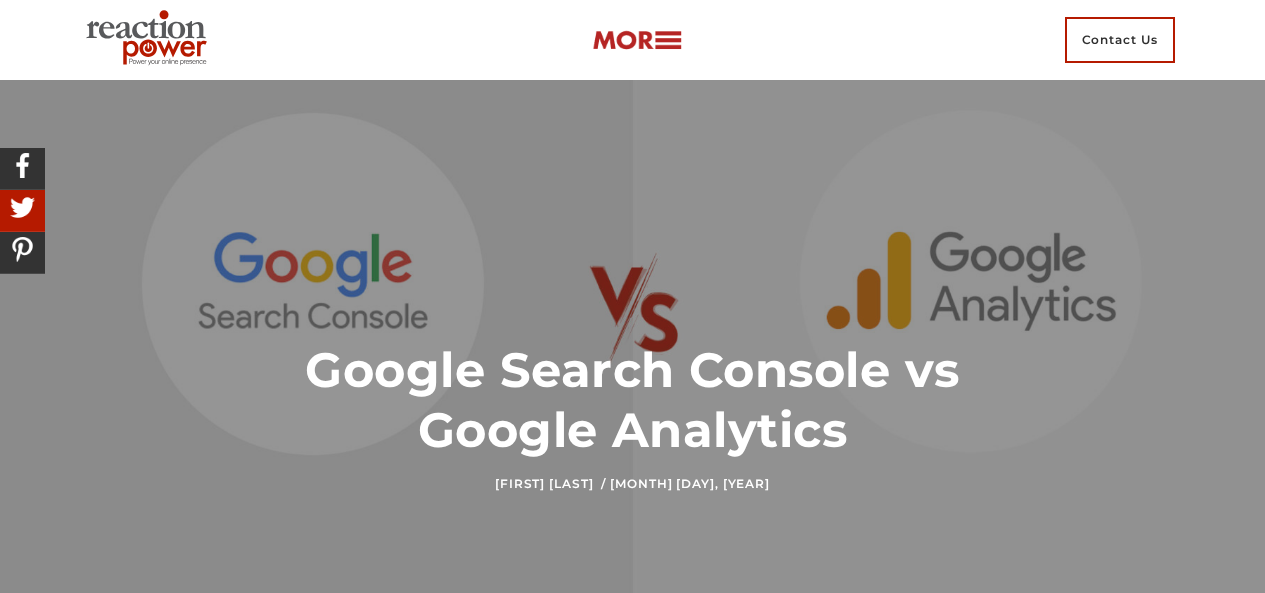 scroll, scrollTop: 0, scrollLeft: 0, axis: both 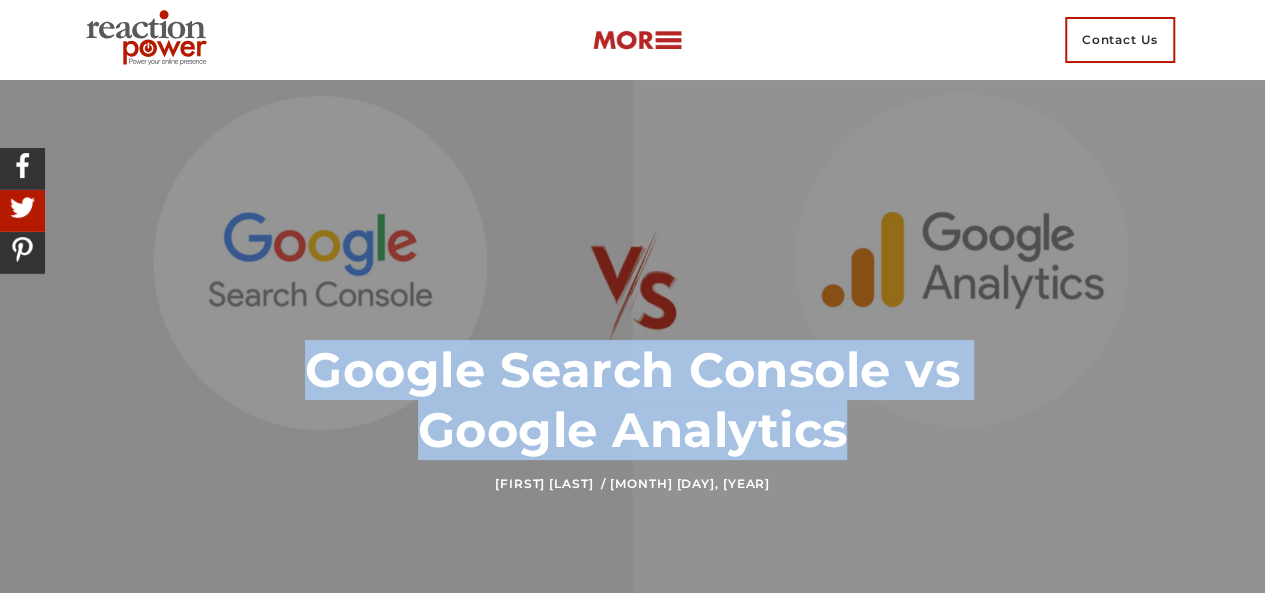 drag, startPoint x: 847, startPoint y: 427, endPoint x: 313, endPoint y: 355, distance: 538.8321 